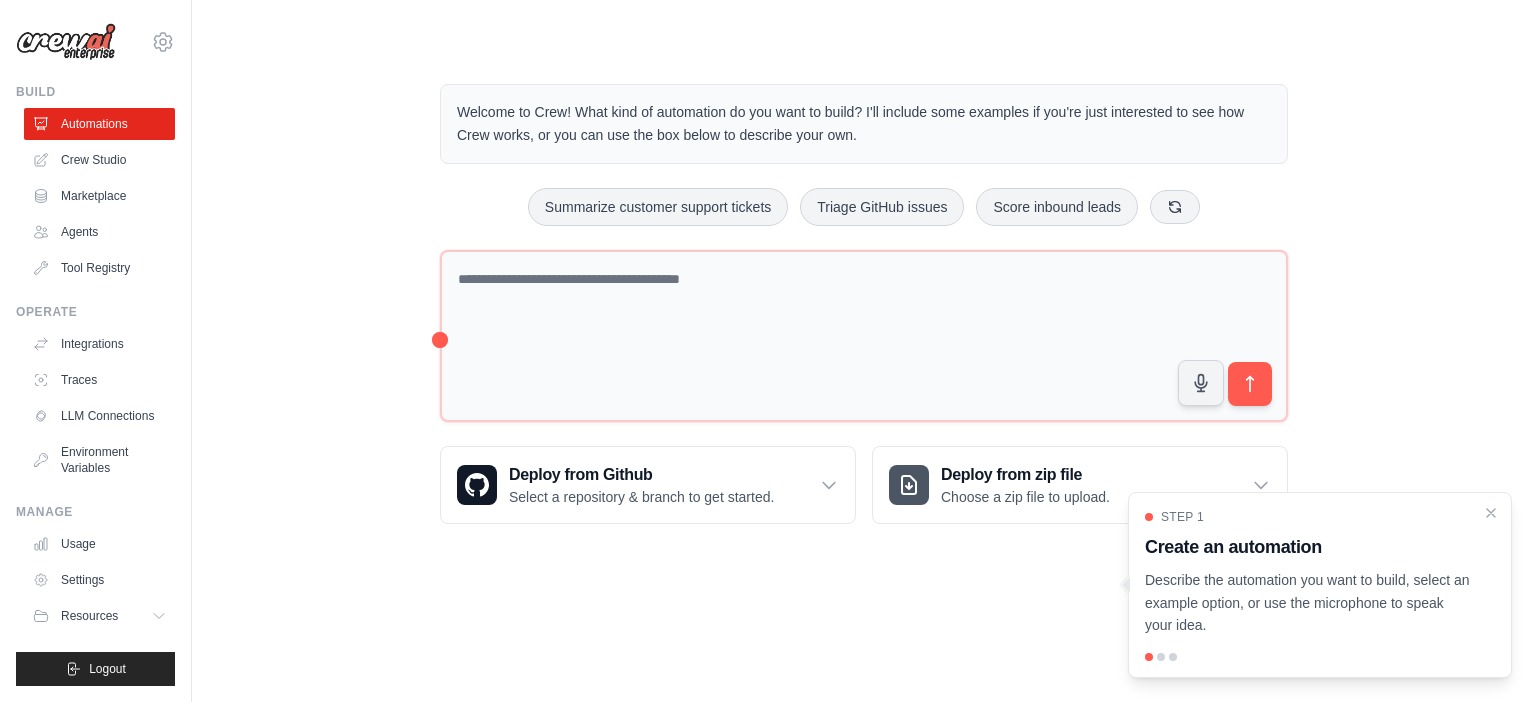 scroll, scrollTop: 0, scrollLeft: 0, axis: both 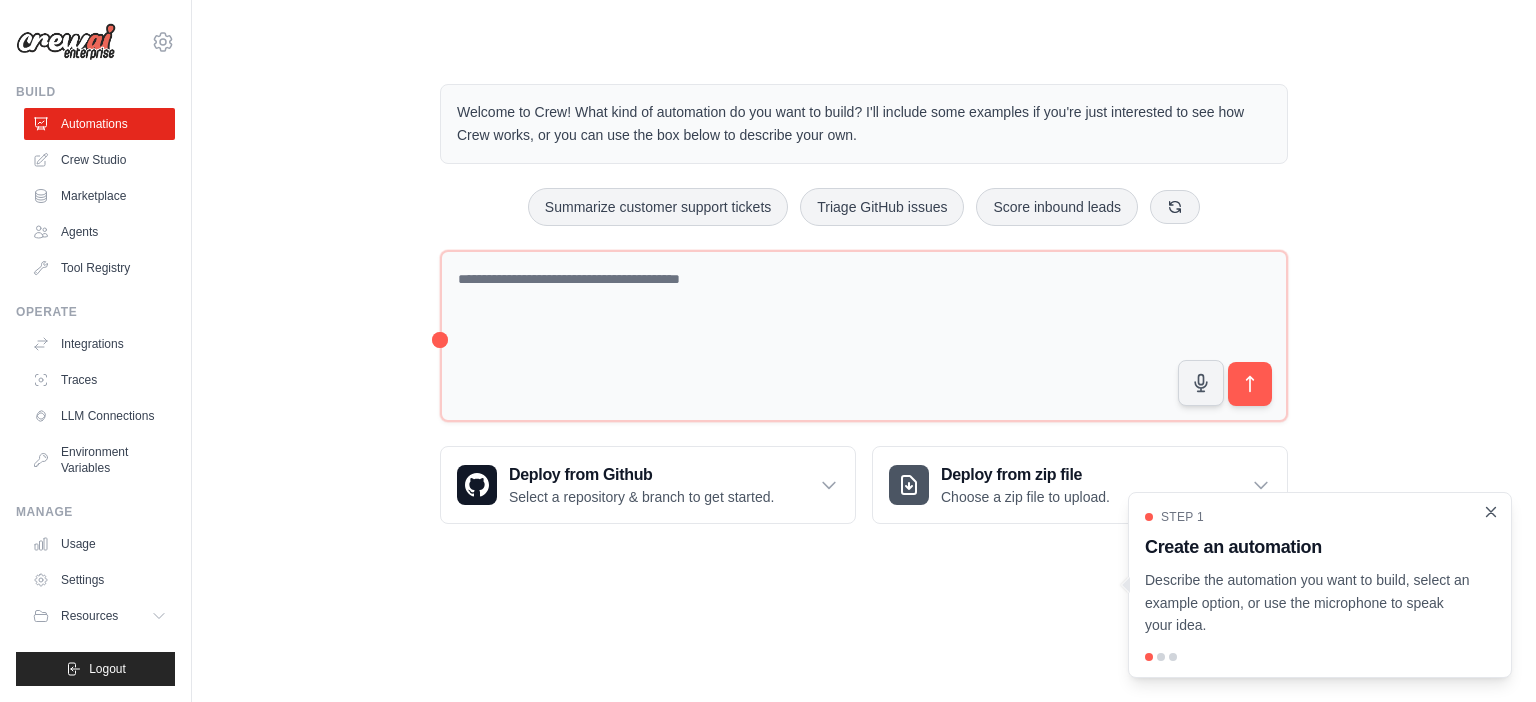 click 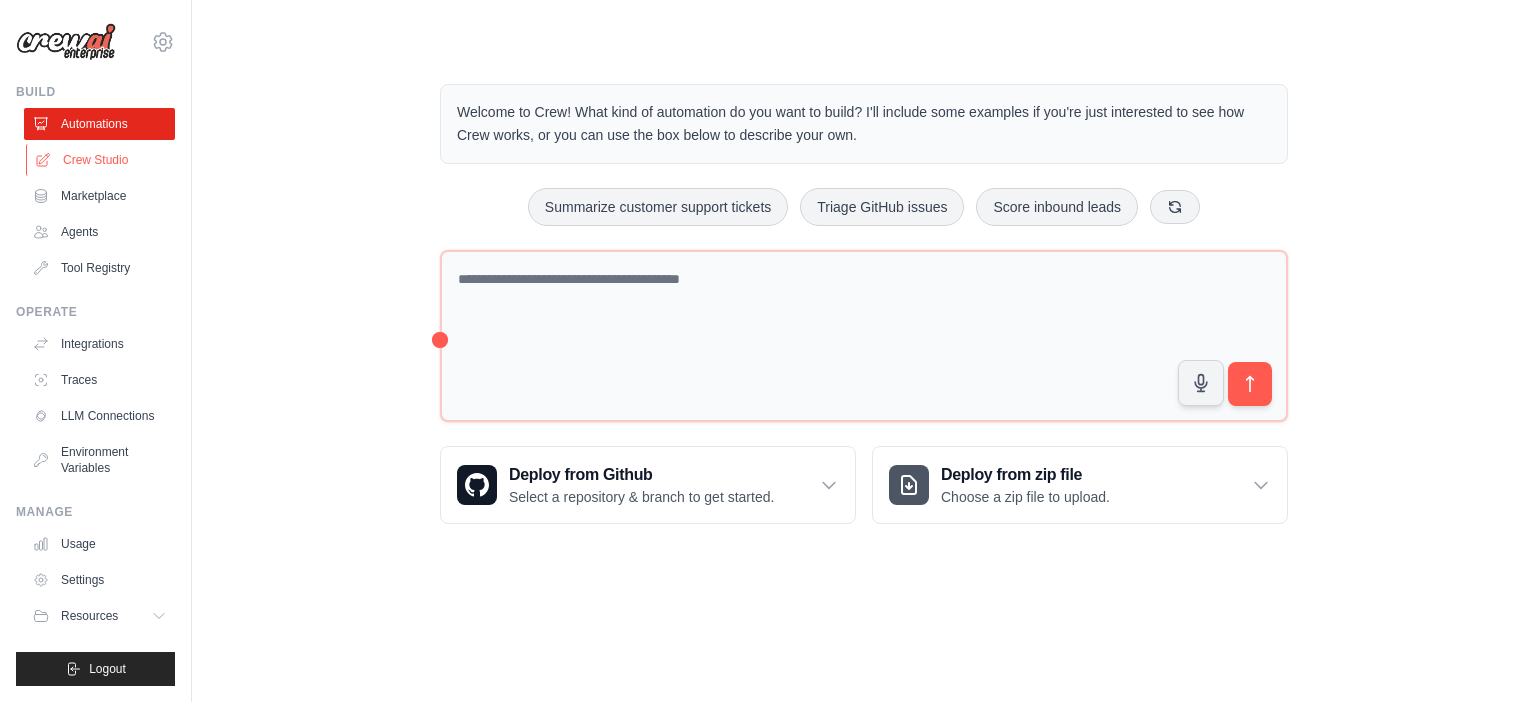 click on "Crew Studio" at bounding box center [101, 160] 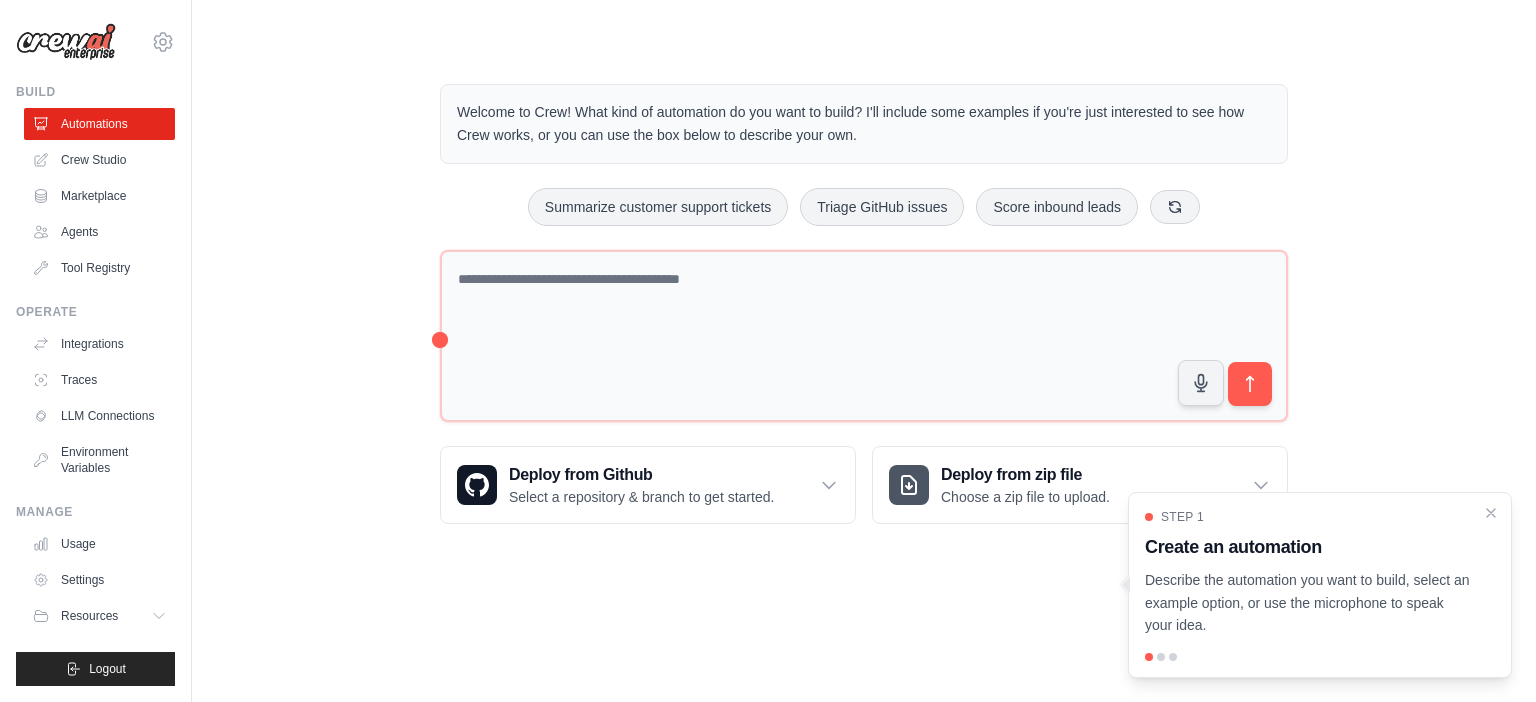 scroll, scrollTop: 0, scrollLeft: 0, axis: both 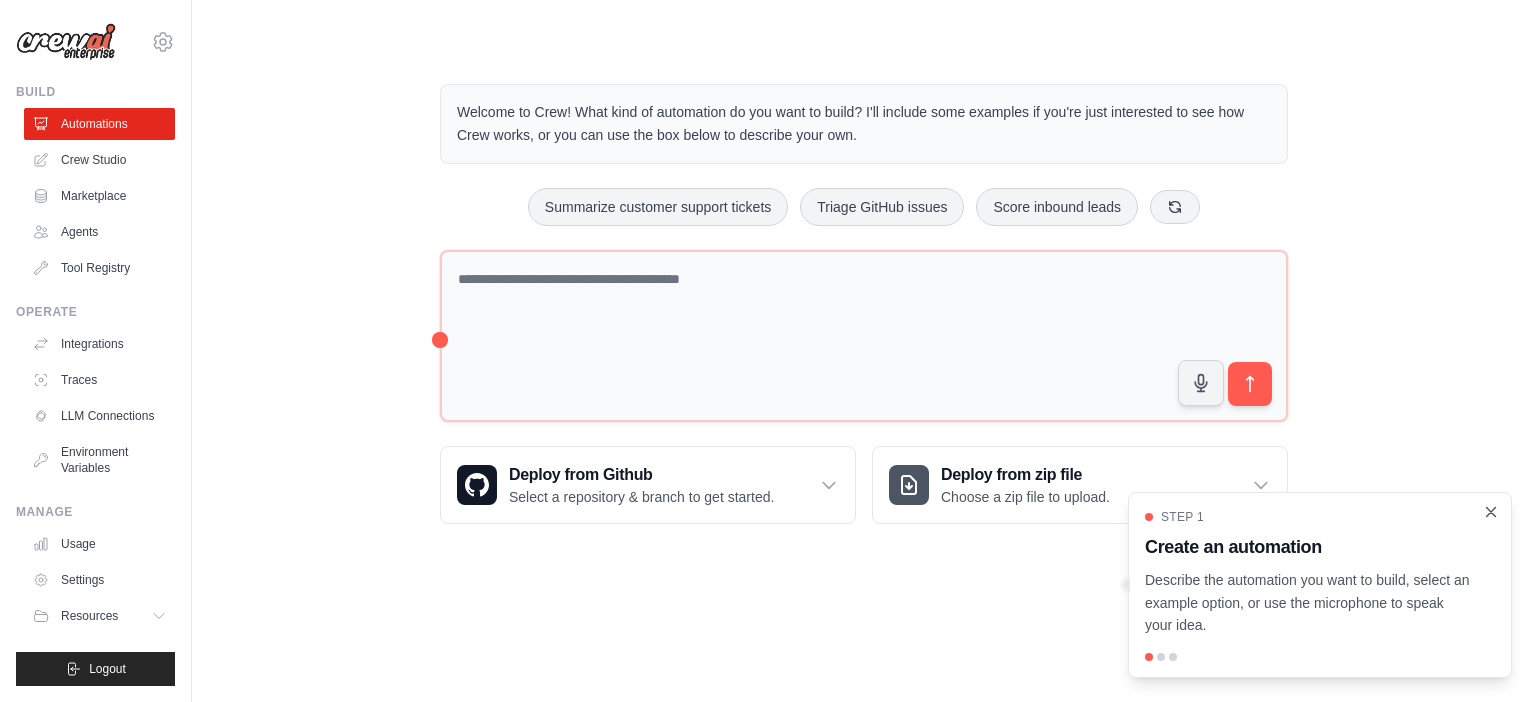 click 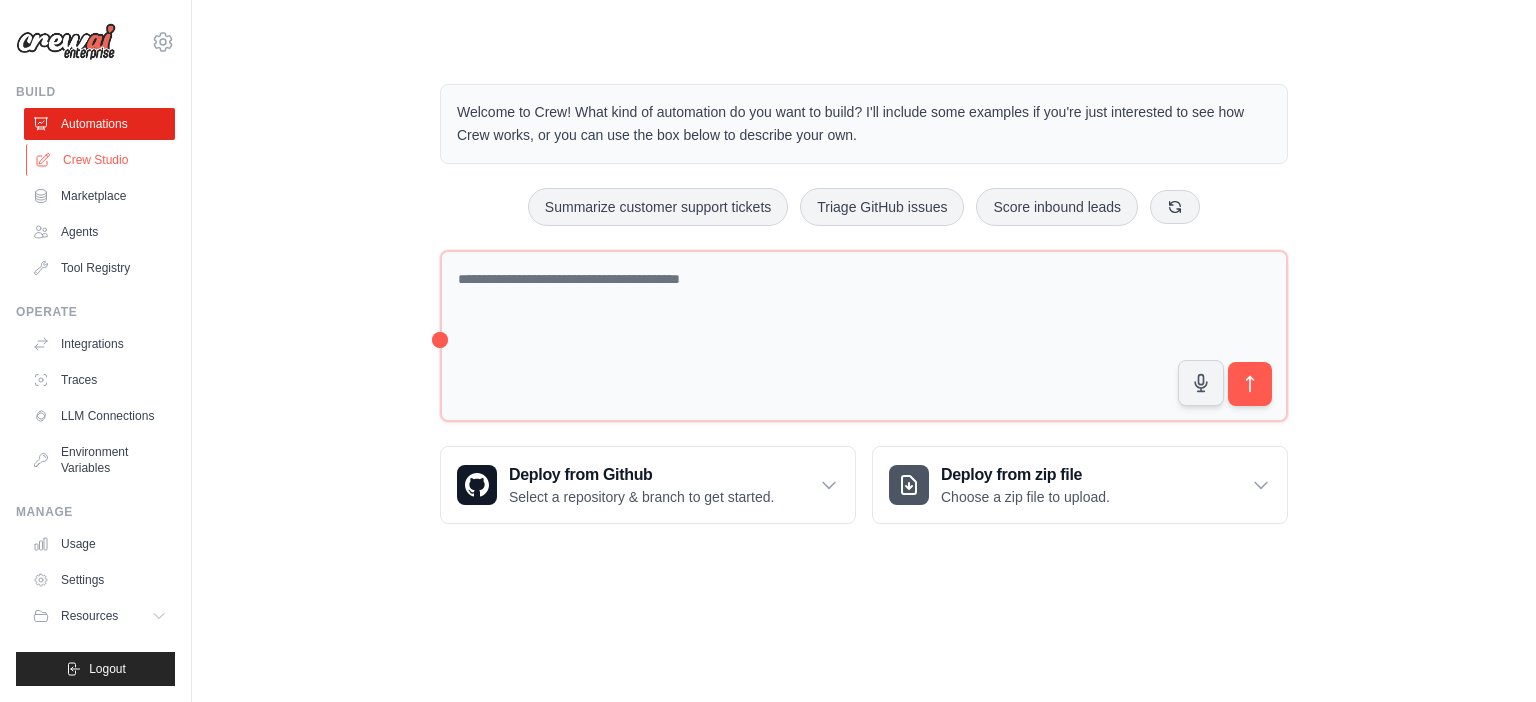 click on "Crew Studio" at bounding box center (101, 160) 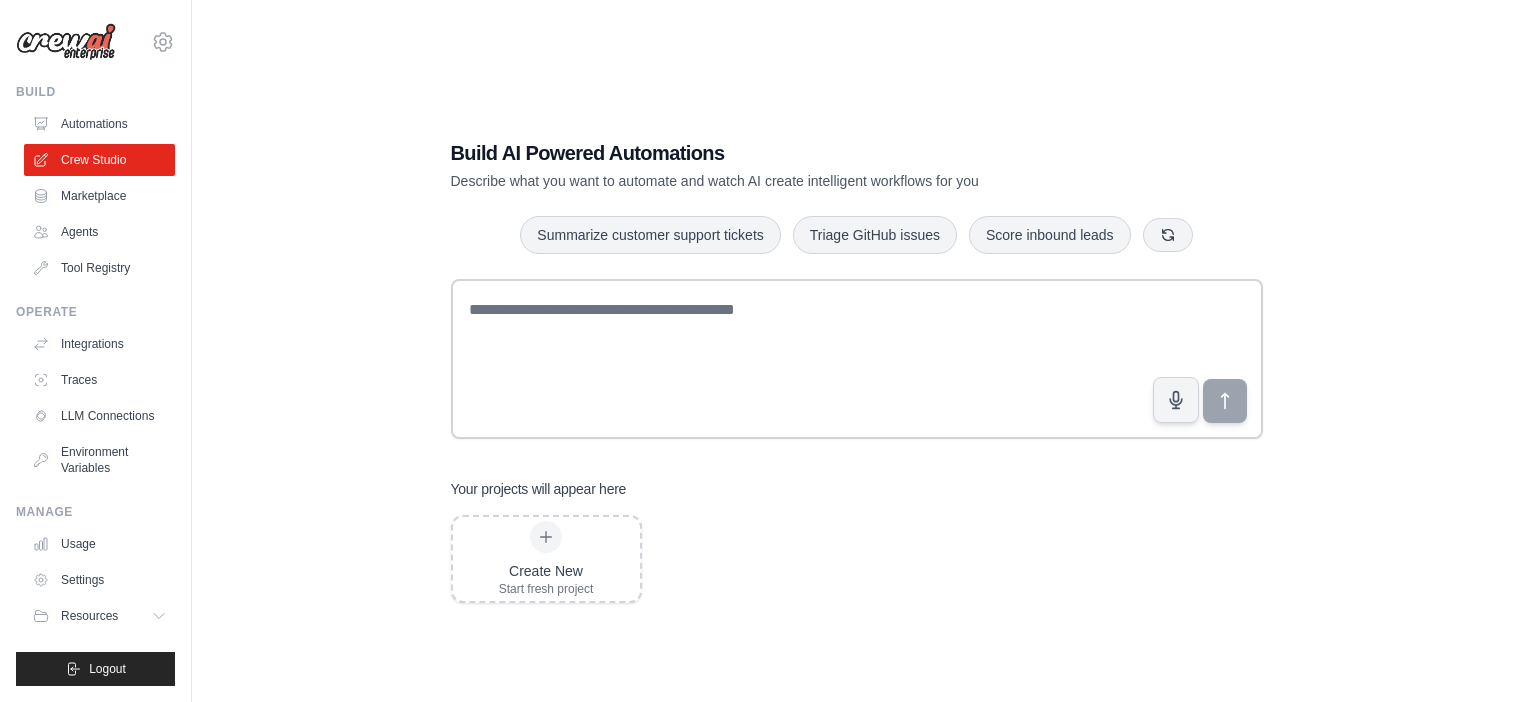 scroll, scrollTop: 0, scrollLeft: 0, axis: both 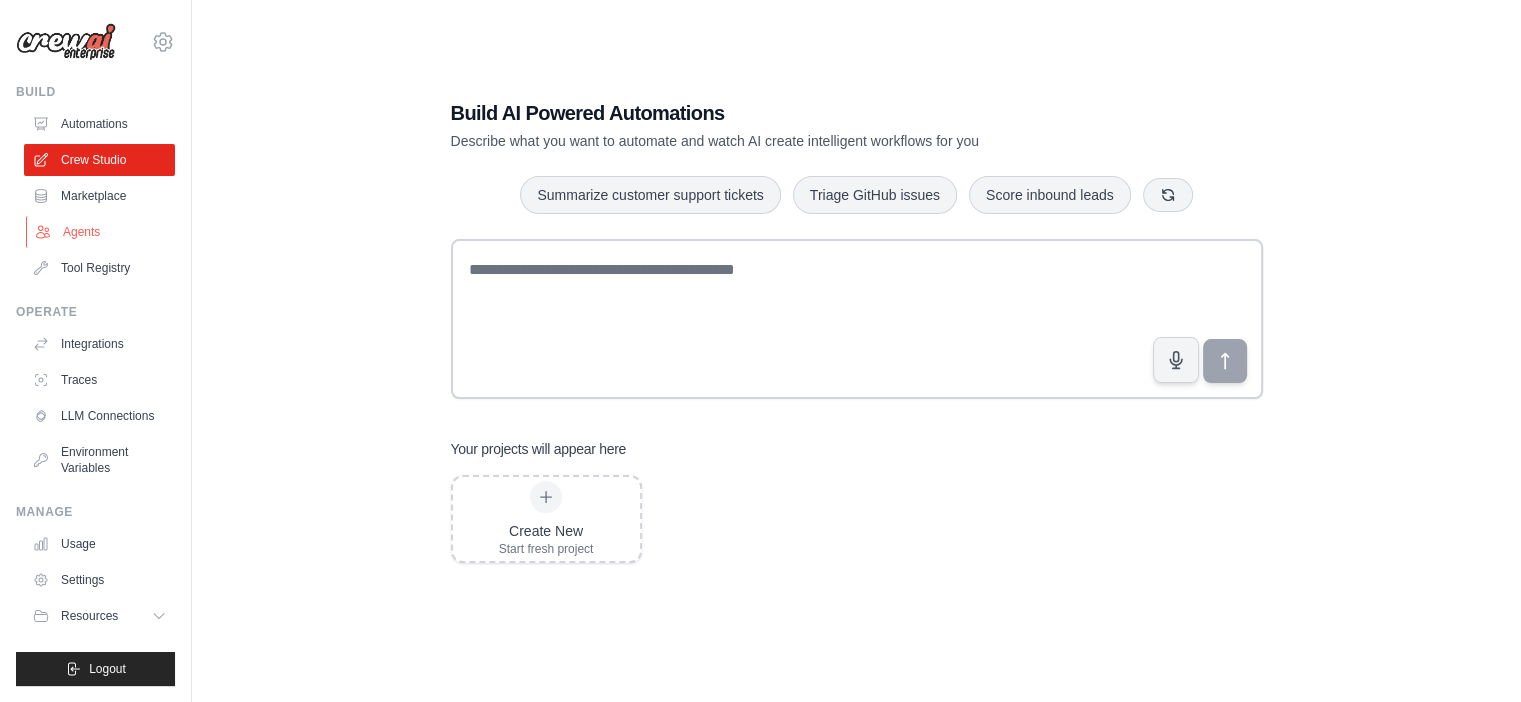 click on "Agents" at bounding box center (101, 232) 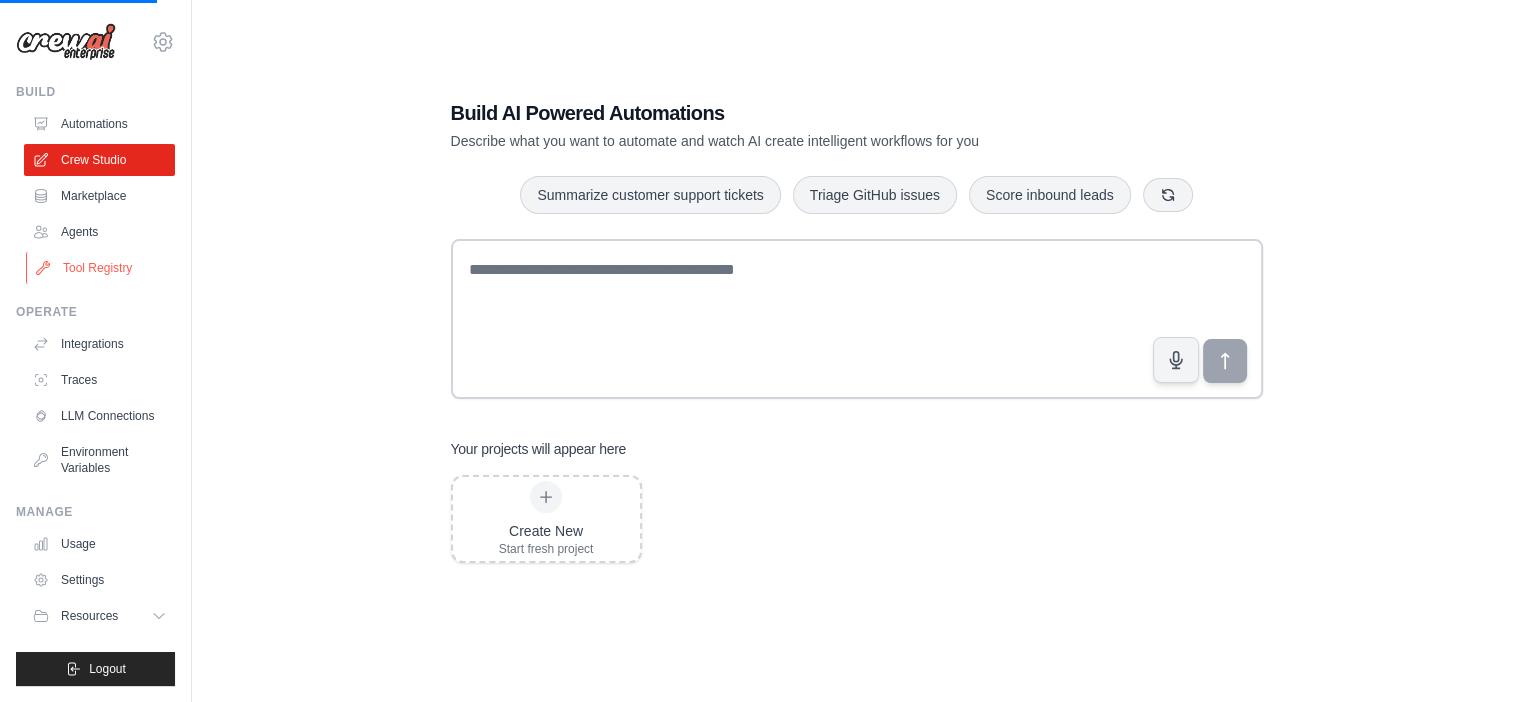 click on "Tool Registry" at bounding box center [101, 268] 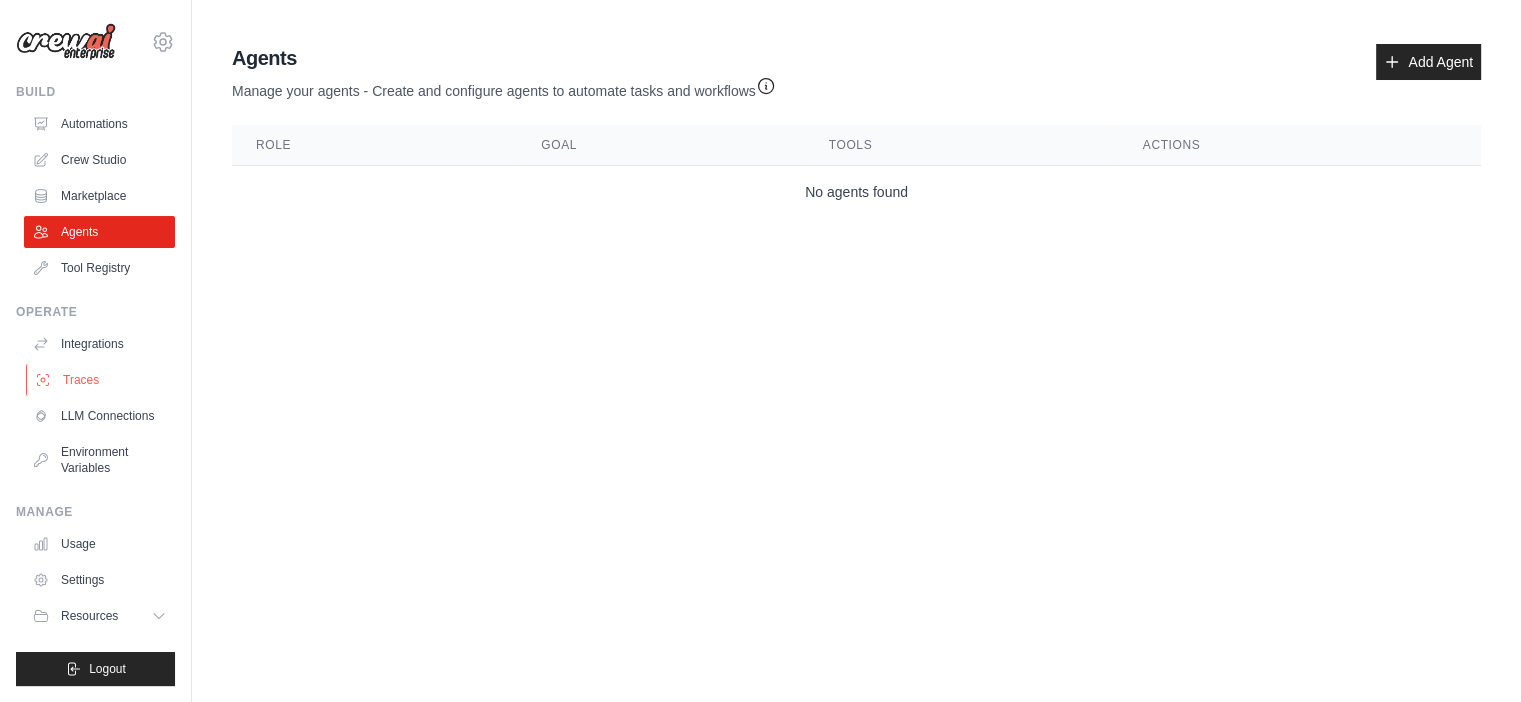 scroll, scrollTop: 0, scrollLeft: 0, axis: both 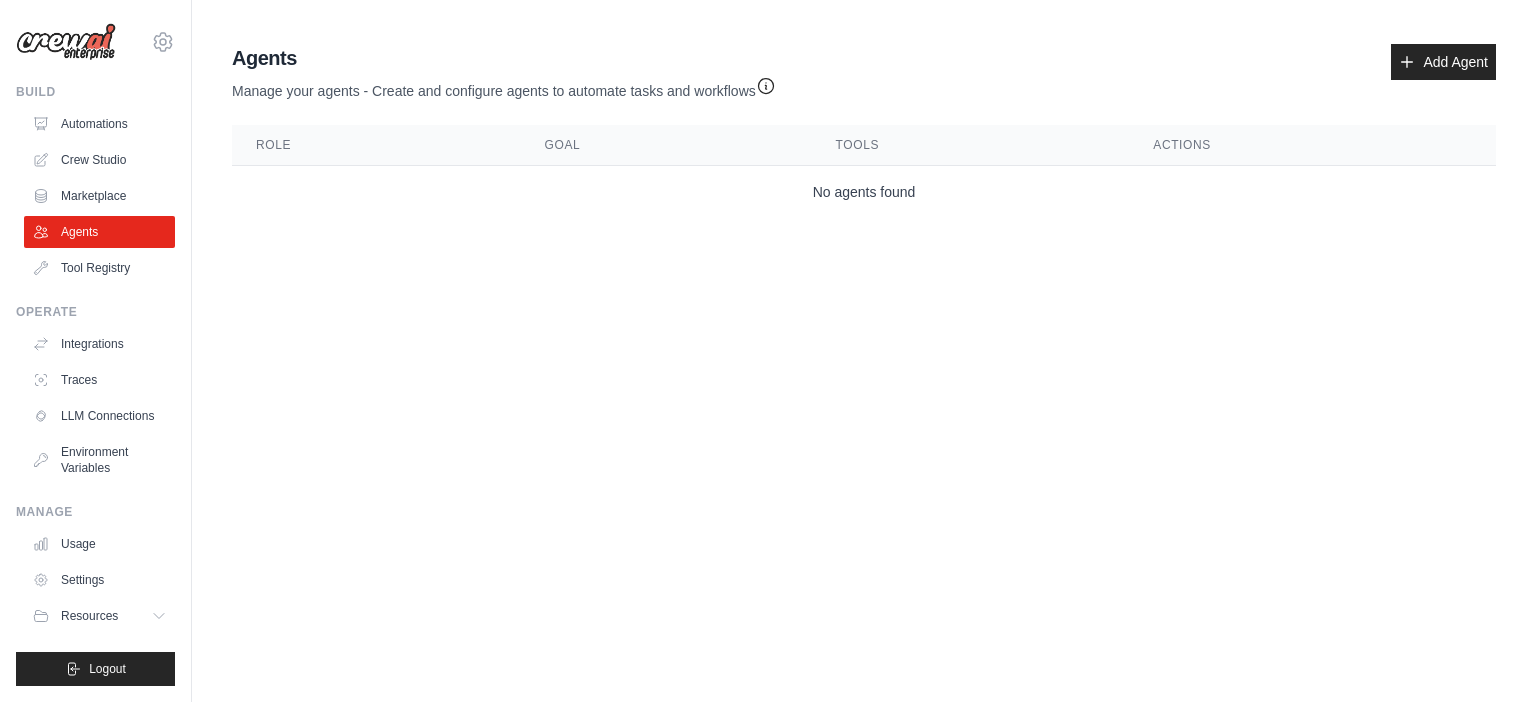 click on "Build
Automations
Crew Studio
Marketplace
Agents" at bounding box center [95, 184] 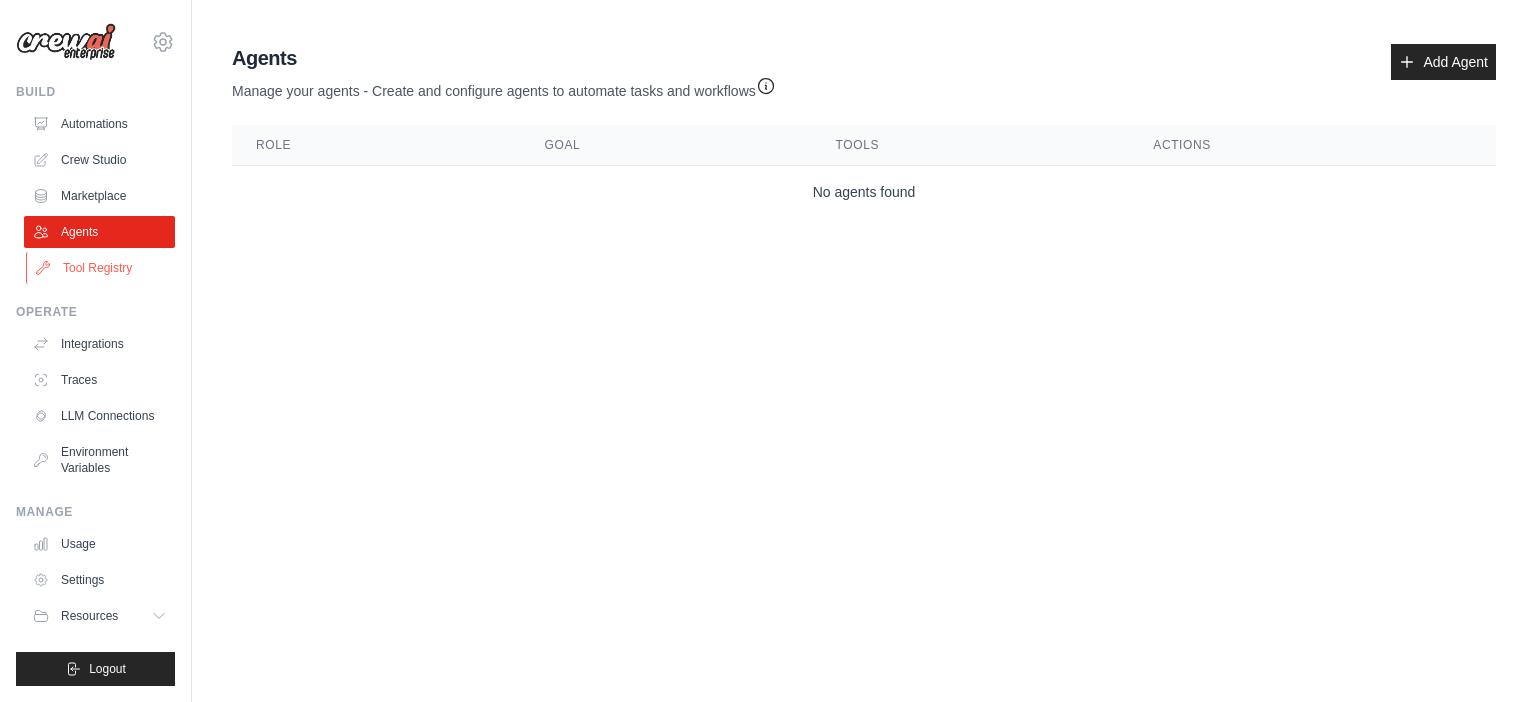 click 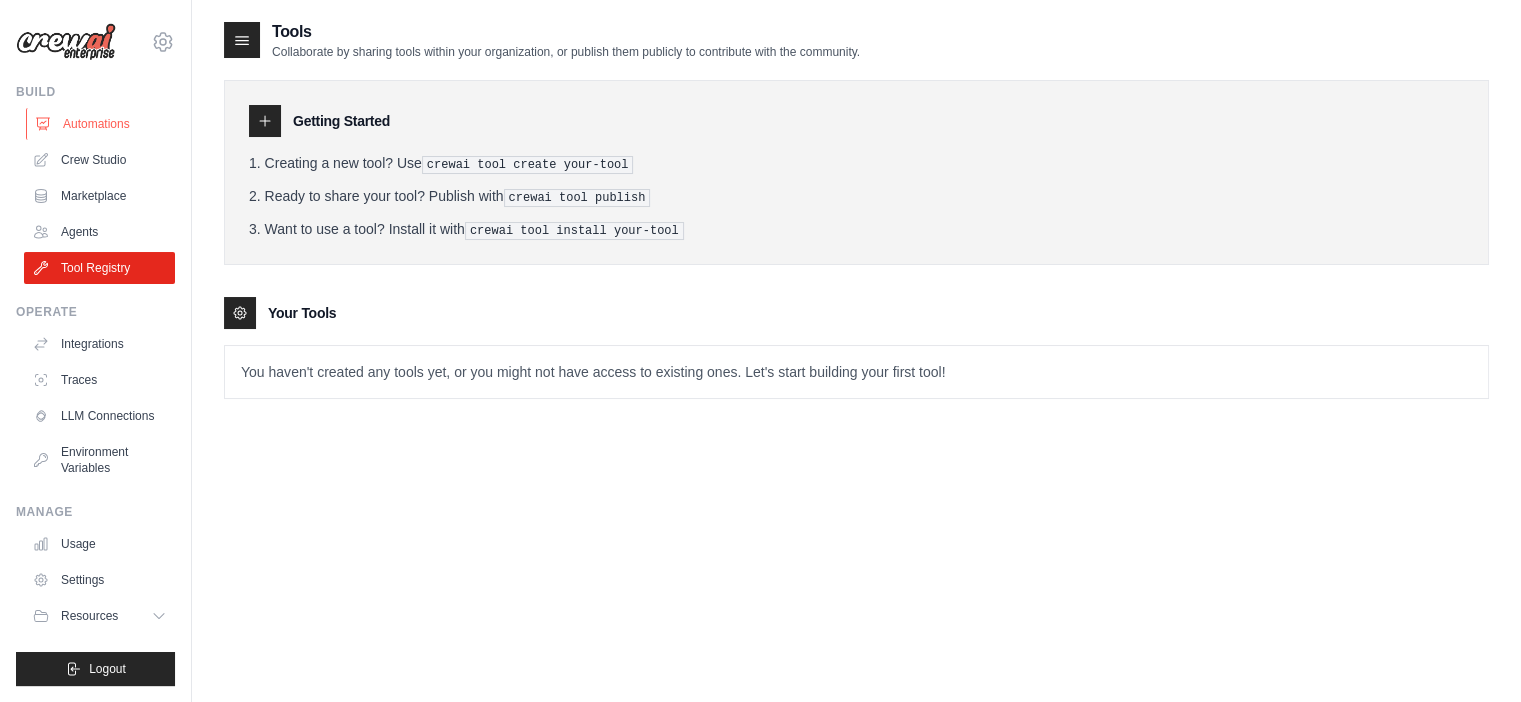 click on "Automations" at bounding box center [101, 124] 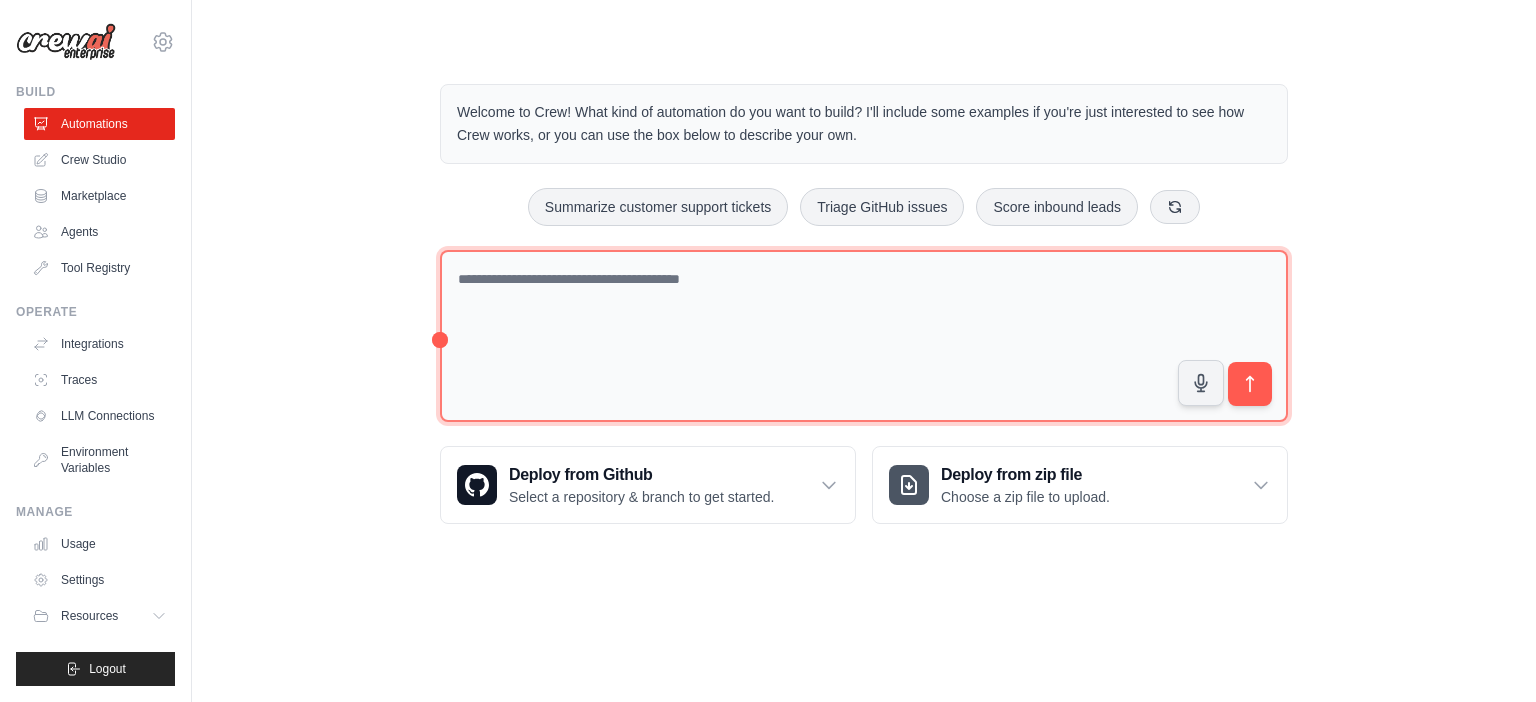 click at bounding box center [864, 336] 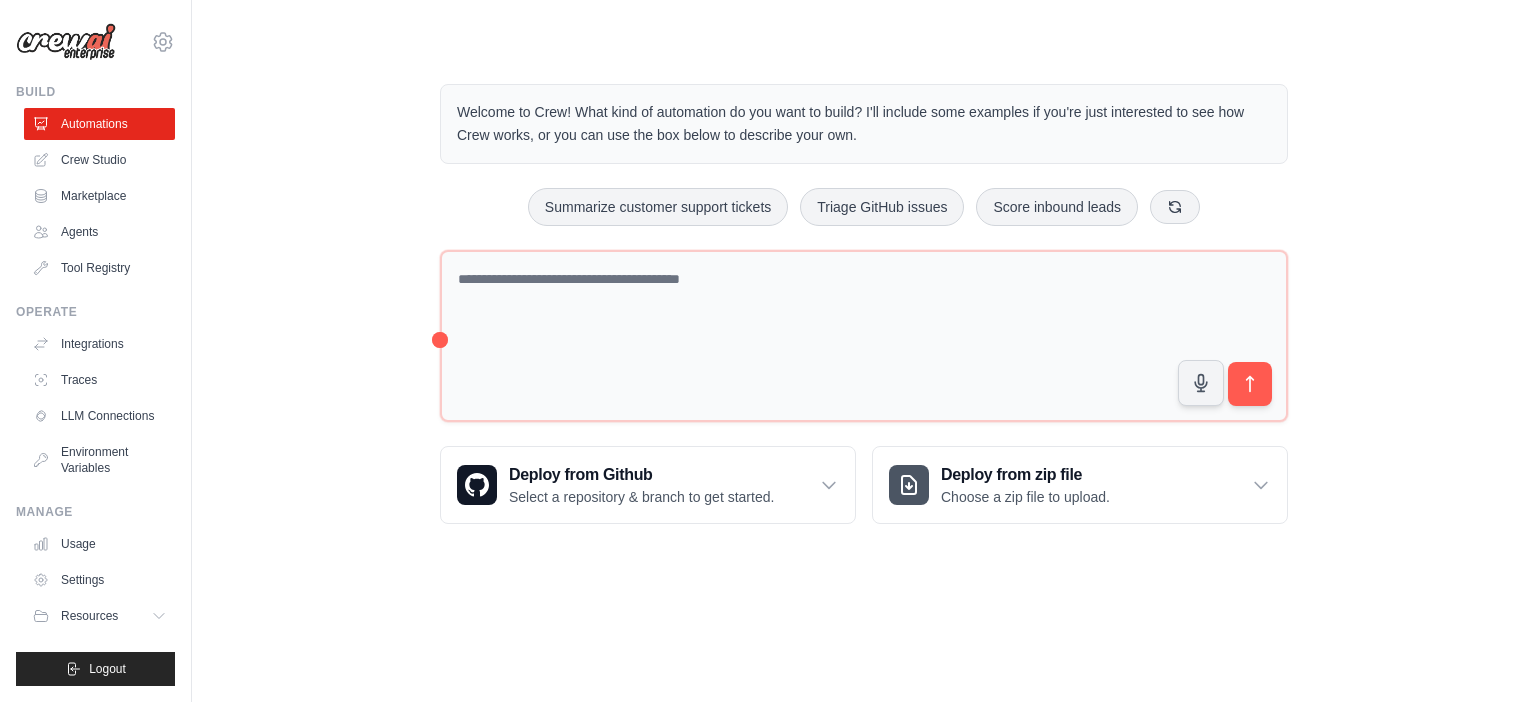 drag, startPoint x: 862, startPoint y: 139, endPoint x: 461, endPoint y: 114, distance: 401.77853 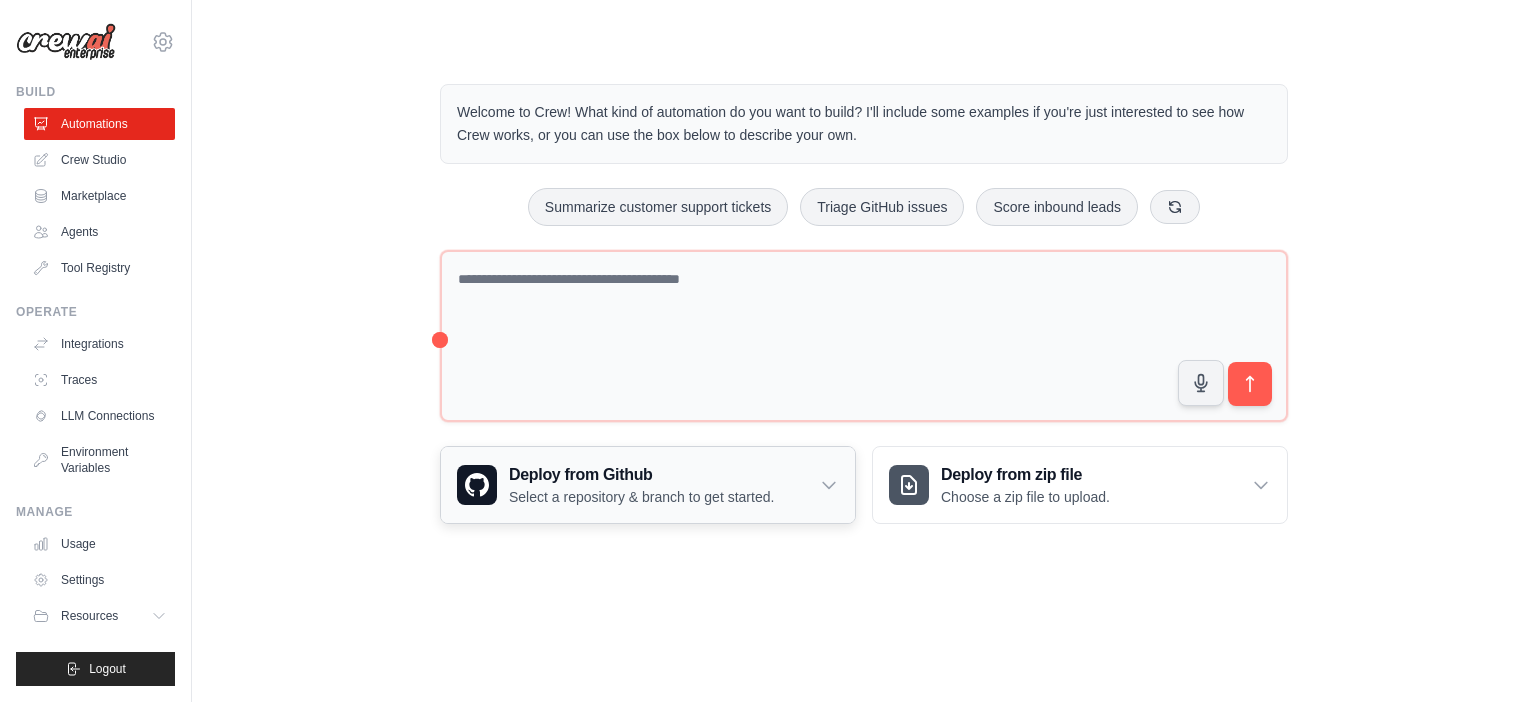 click on "Deploy from Github" at bounding box center (641, 475) 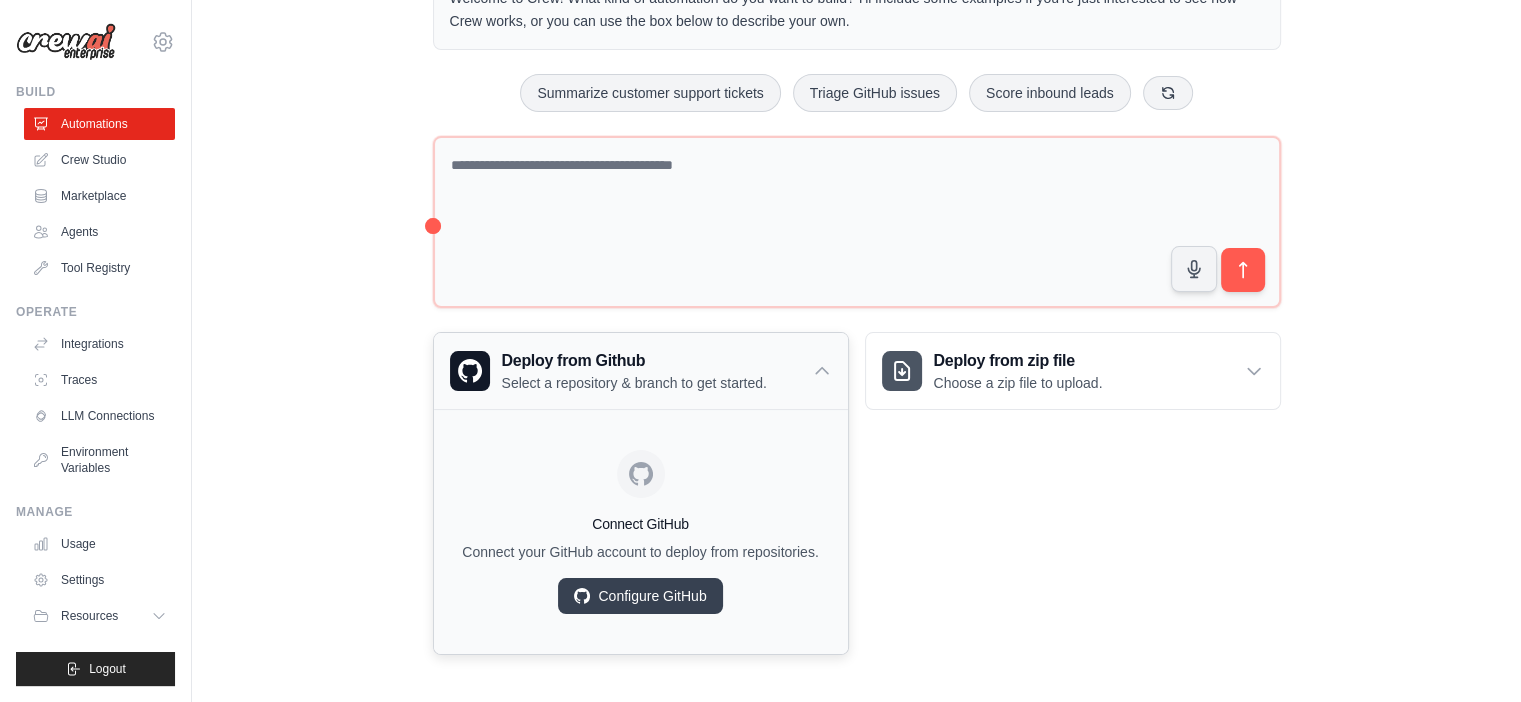 scroll, scrollTop: 116, scrollLeft: 0, axis: vertical 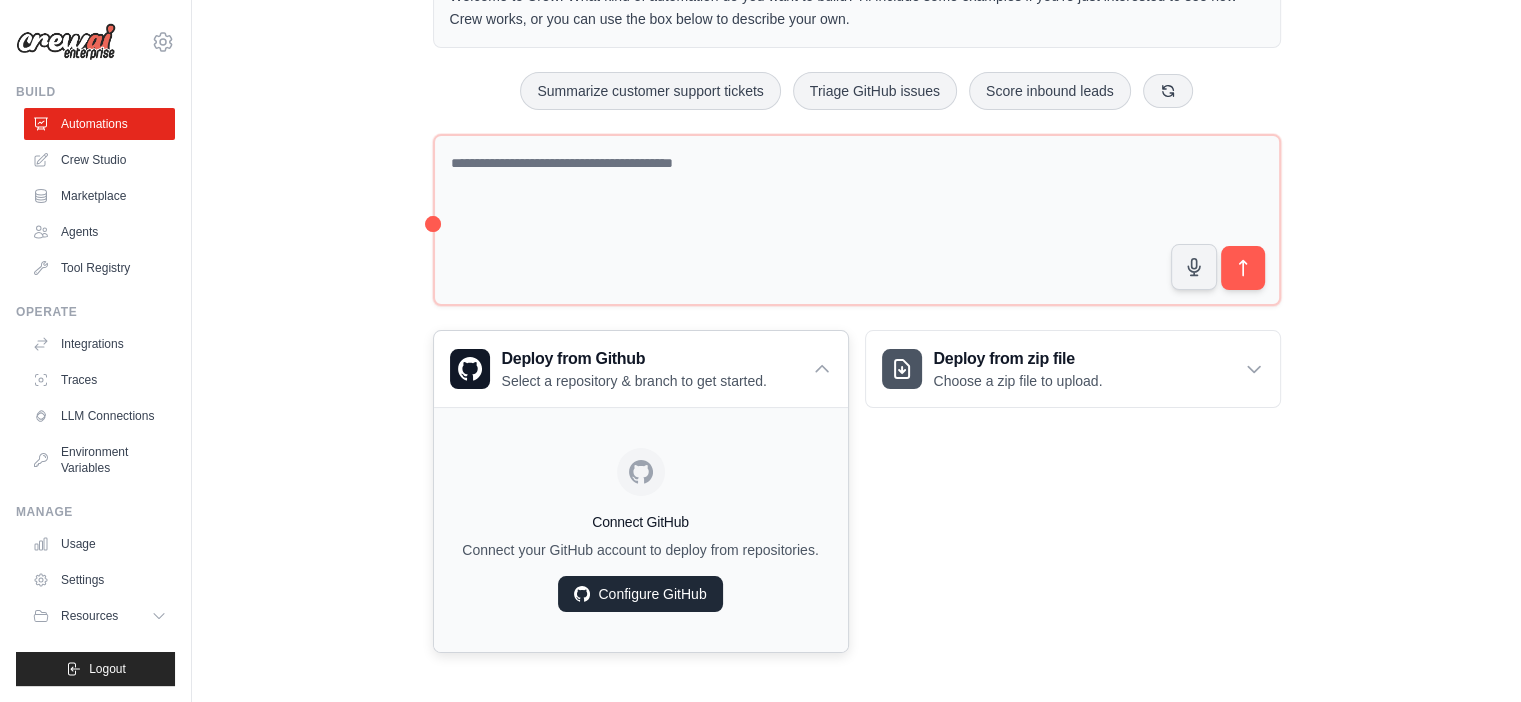 click on "Configure GitHub" at bounding box center [640, 594] 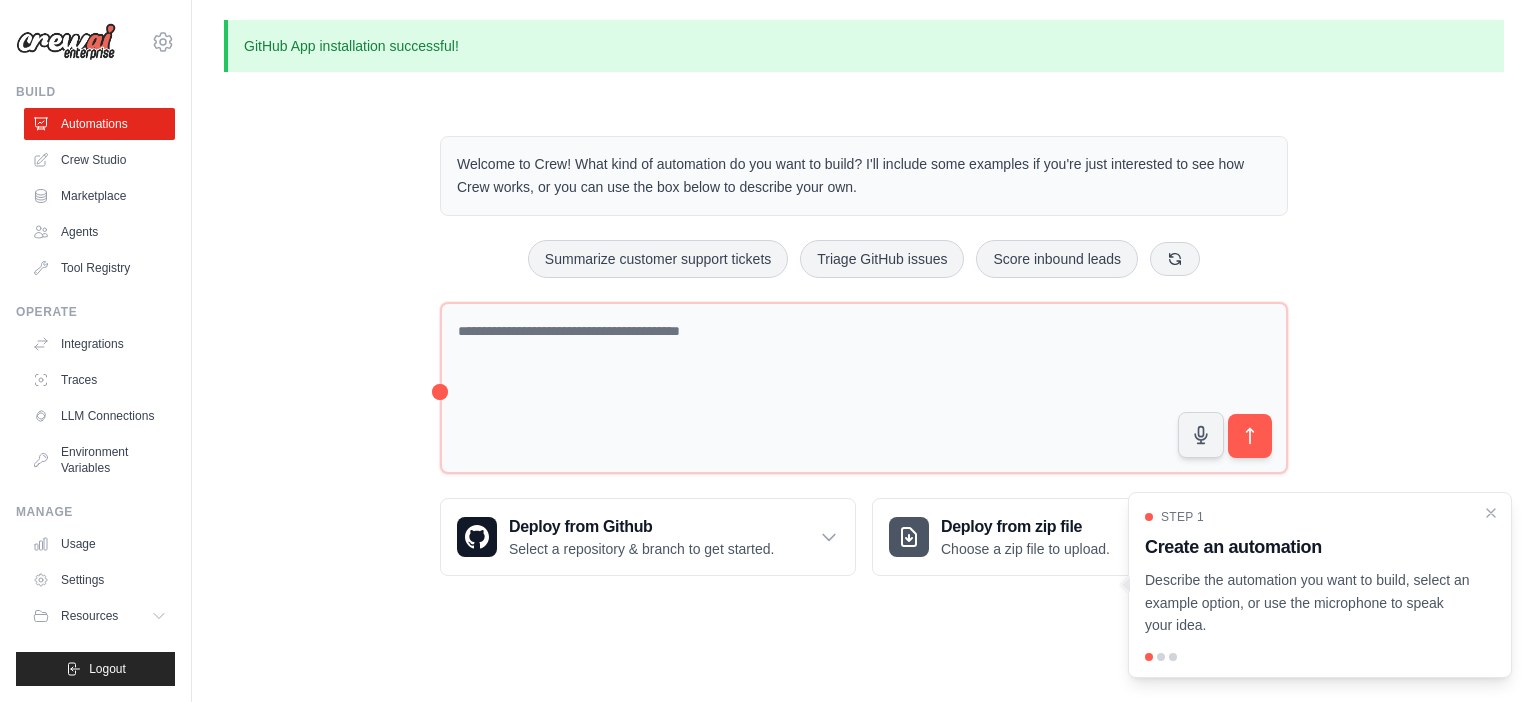 scroll, scrollTop: 0, scrollLeft: 0, axis: both 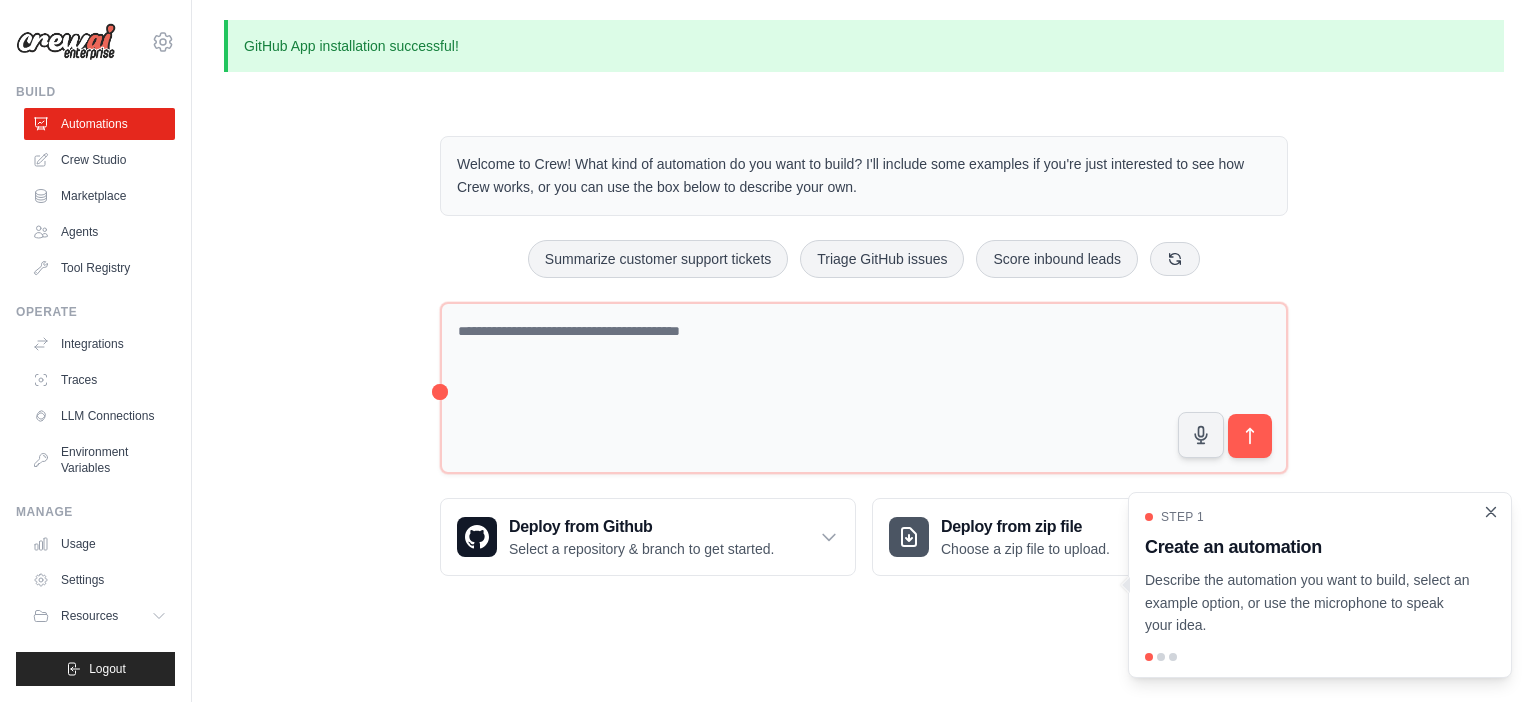 click 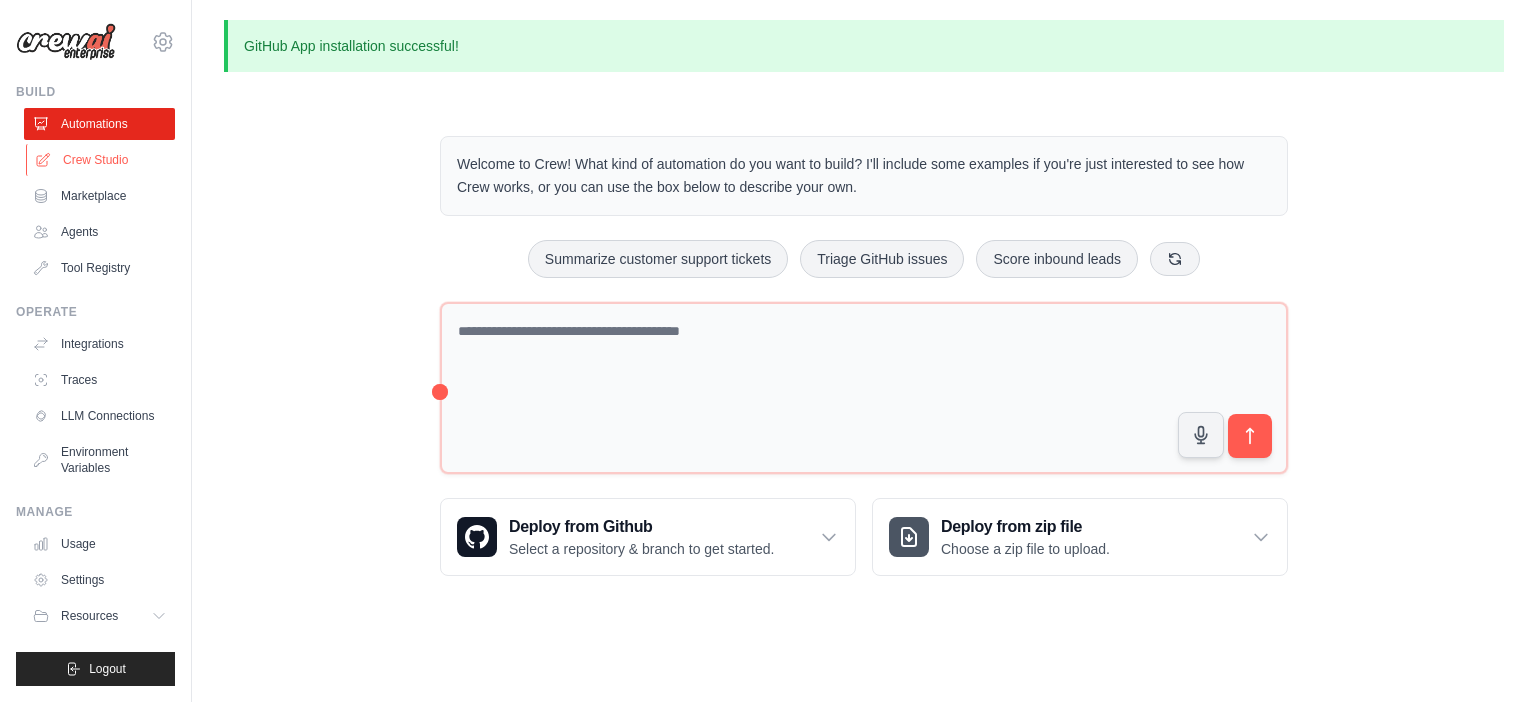 click on "Crew Studio" at bounding box center [101, 160] 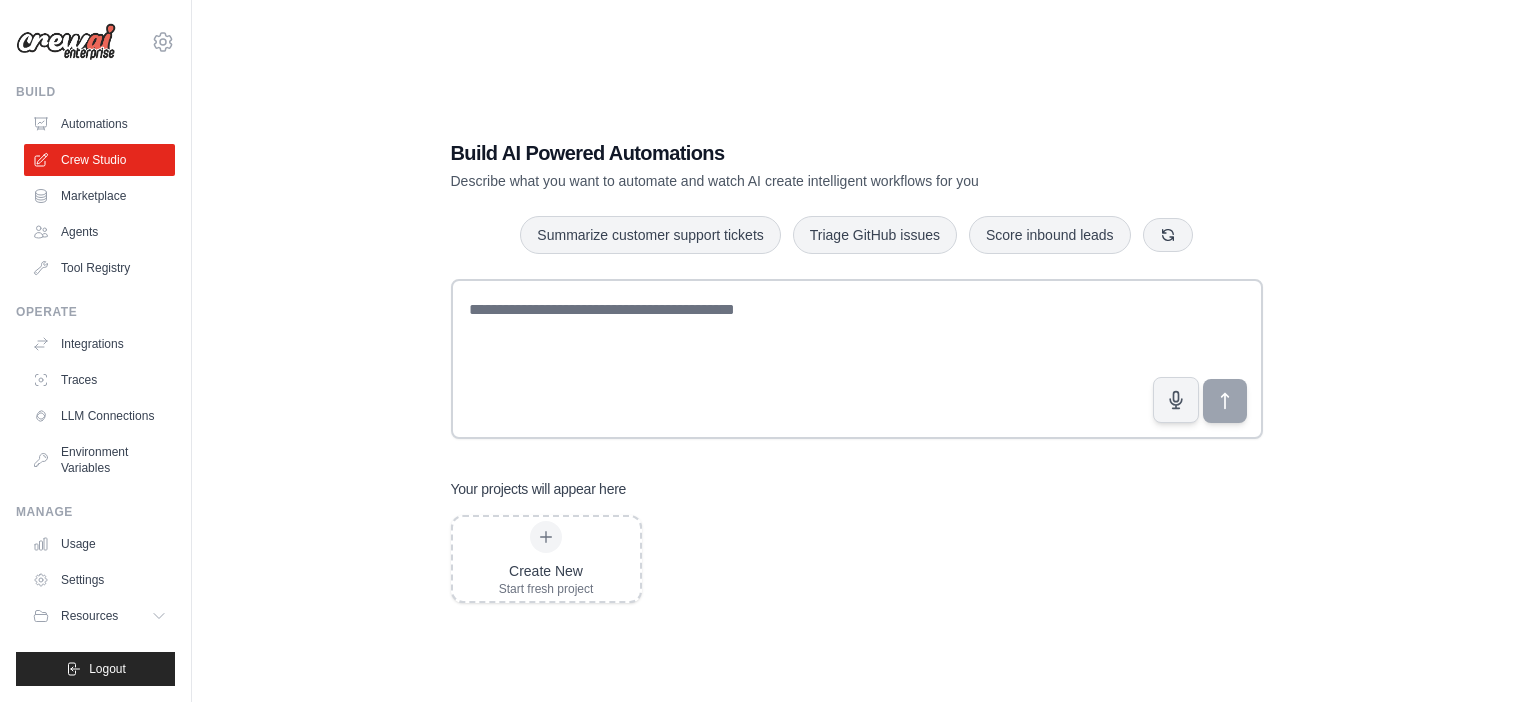 scroll, scrollTop: 0, scrollLeft: 0, axis: both 